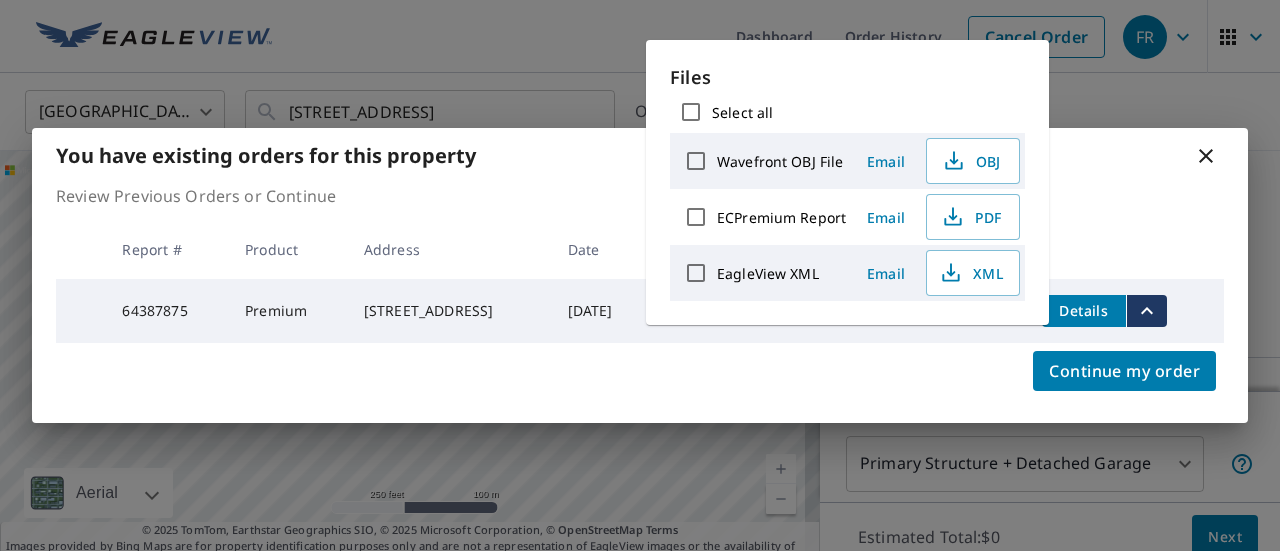 scroll, scrollTop: 0, scrollLeft: 0, axis: both 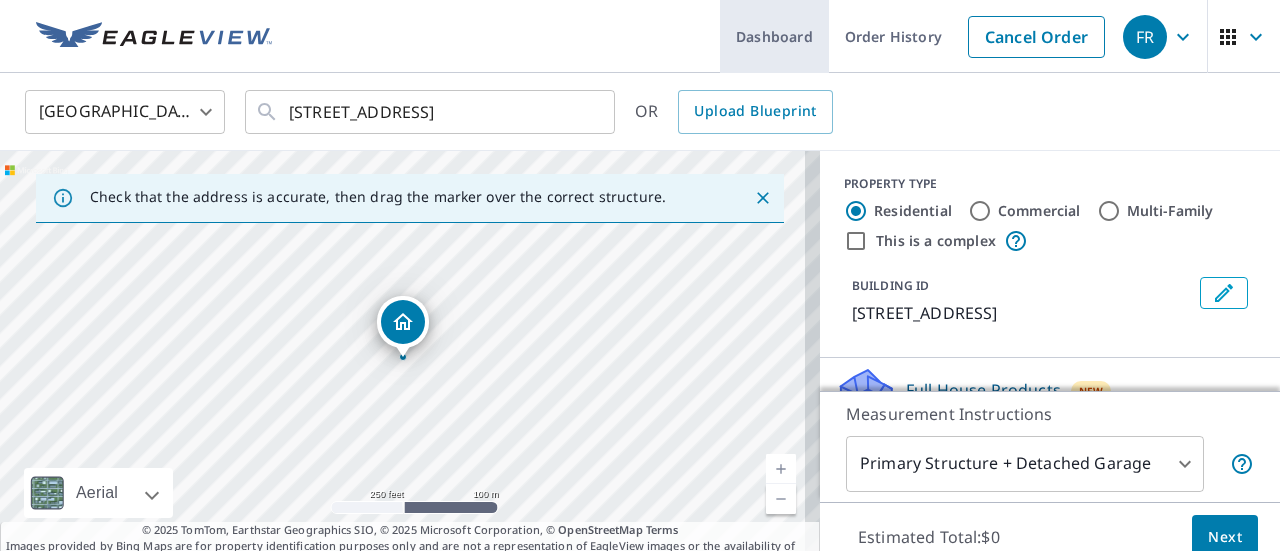 click on "Dashboard" at bounding box center (774, 36) 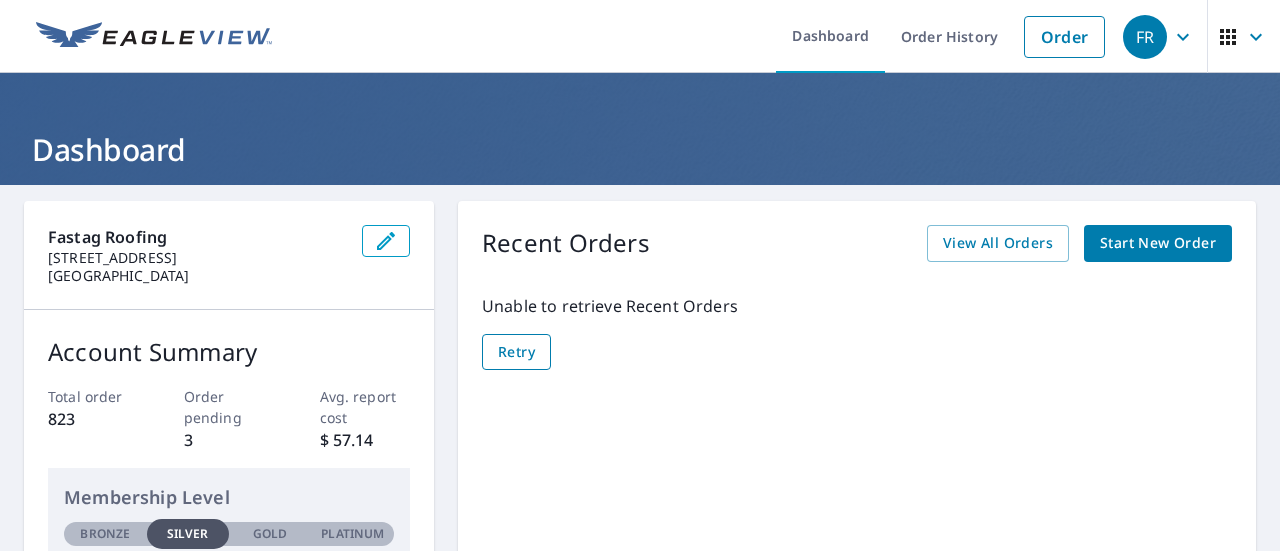 click on "Retry" at bounding box center [516, 352] 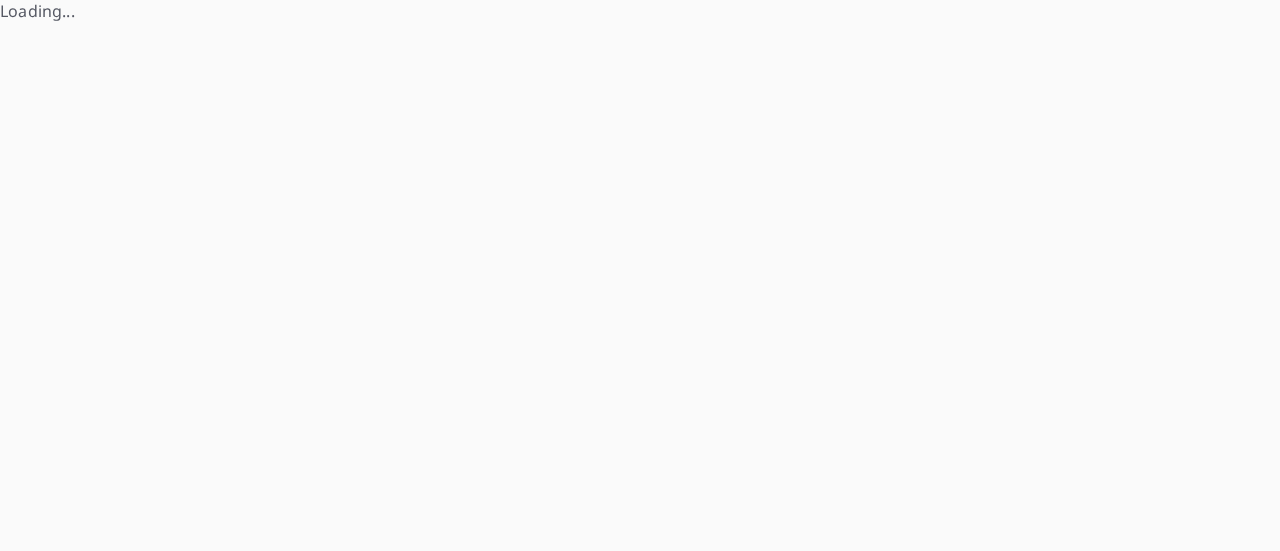 scroll, scrollTop: 0, scrollLeft: 0, axis: both 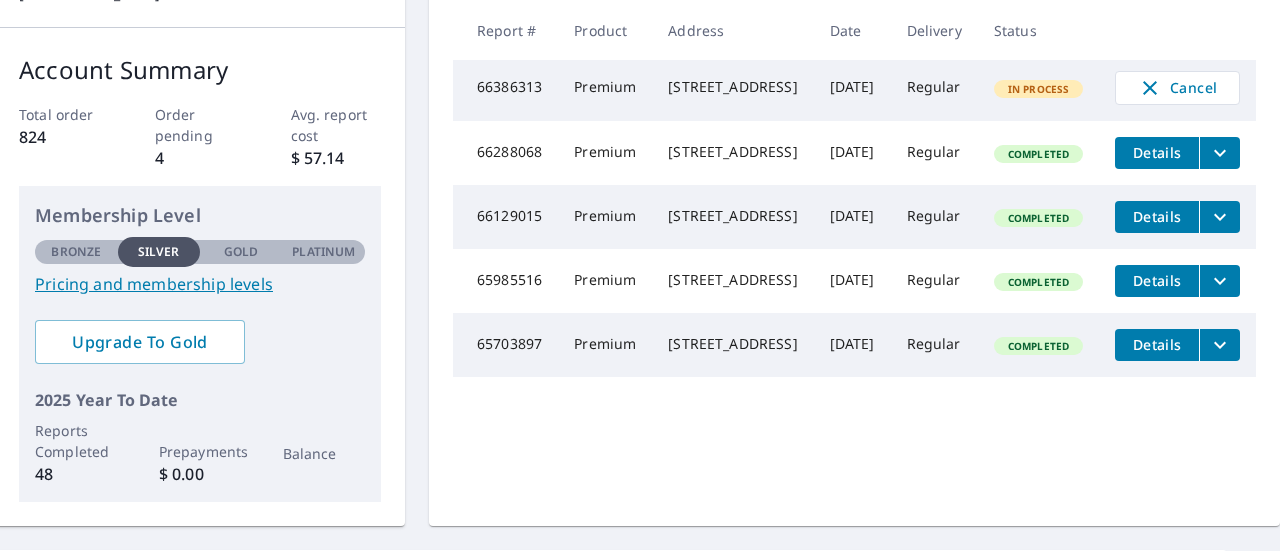 click 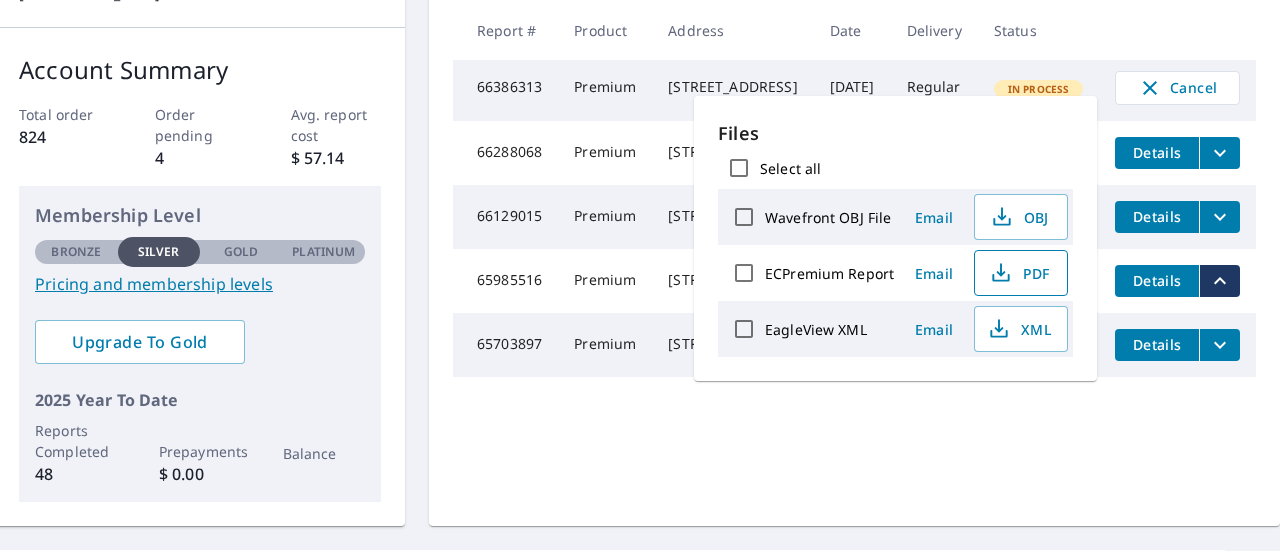 click on "PDF" at bounding box center (1019, 273) 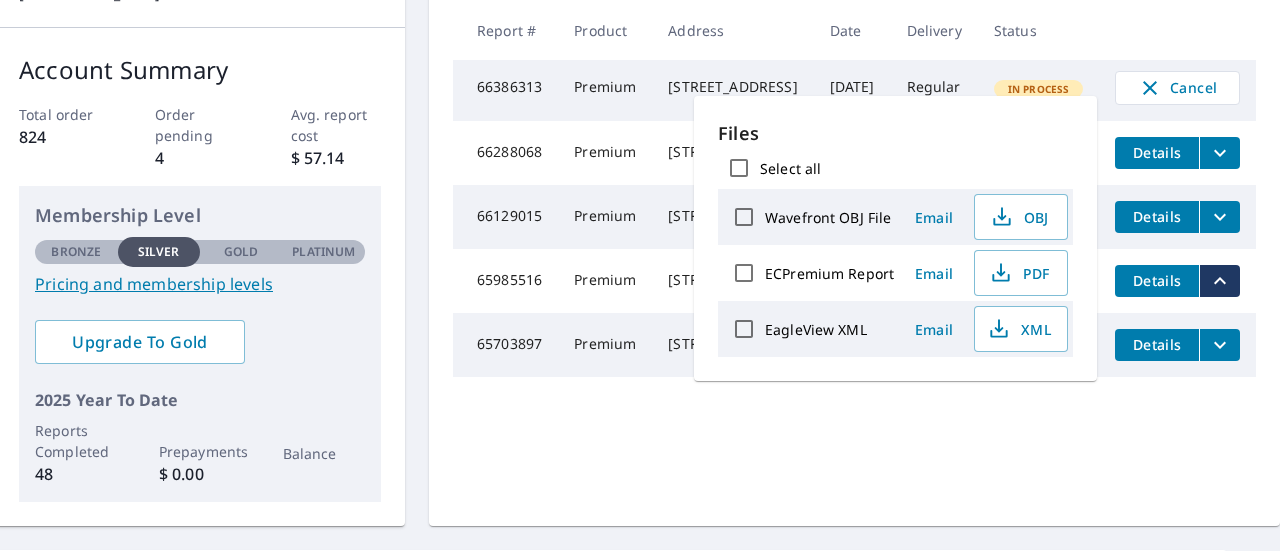 click on "Premium" at bounding box center [605, 217] 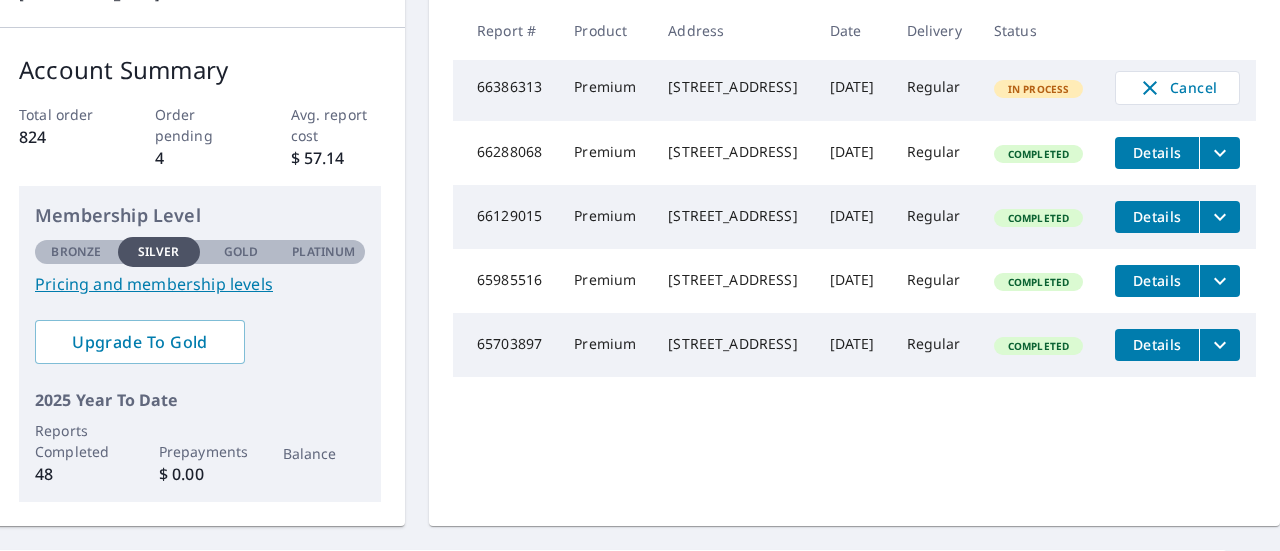 drag, startPoint x: 614, startPoint y: 89, endPoint x: 747, endPoint y: 117, distance: 135.91542 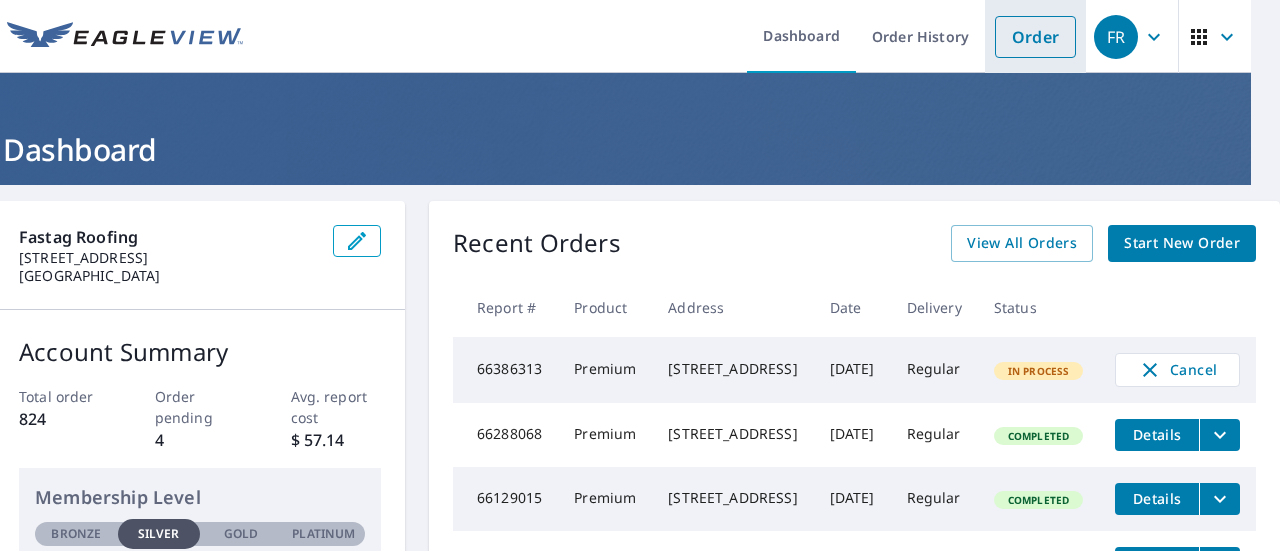 click on "Order" at bounding box center [1035, 37] 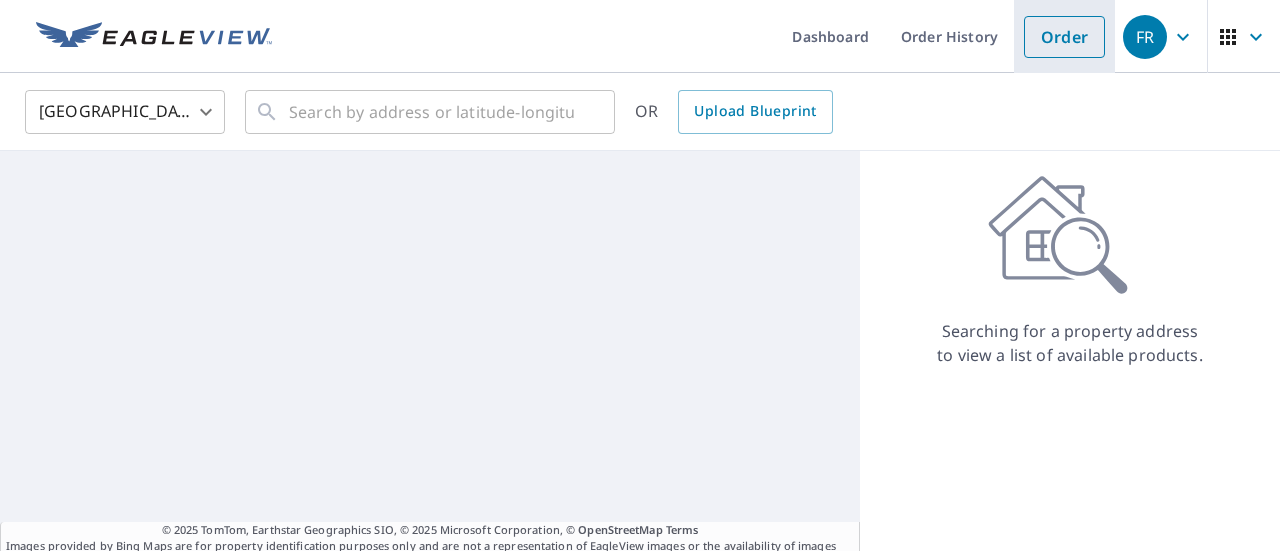 scroll, scrollTop: 0, scrollLeft: 0, axis: both 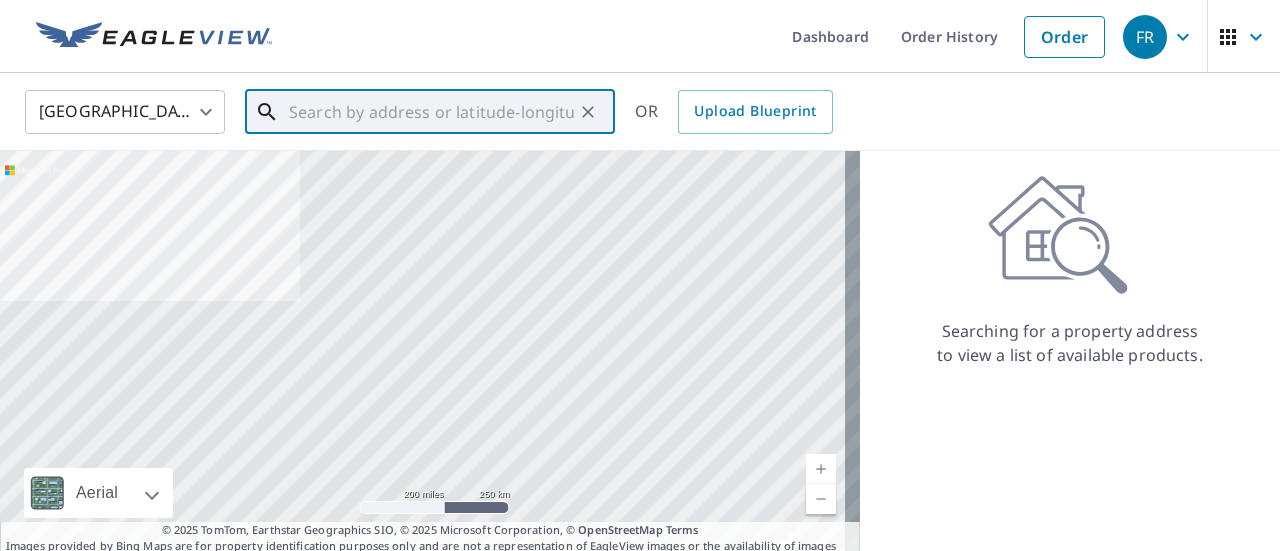 click at bounding box center (431, 112) 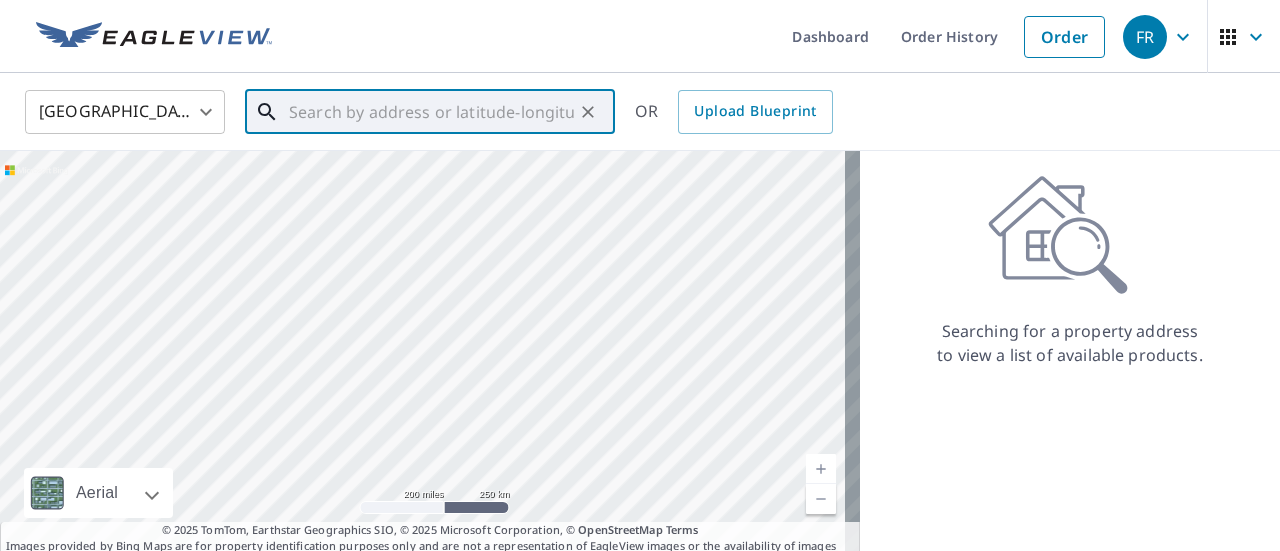 paste on "9812 Orange park boca" 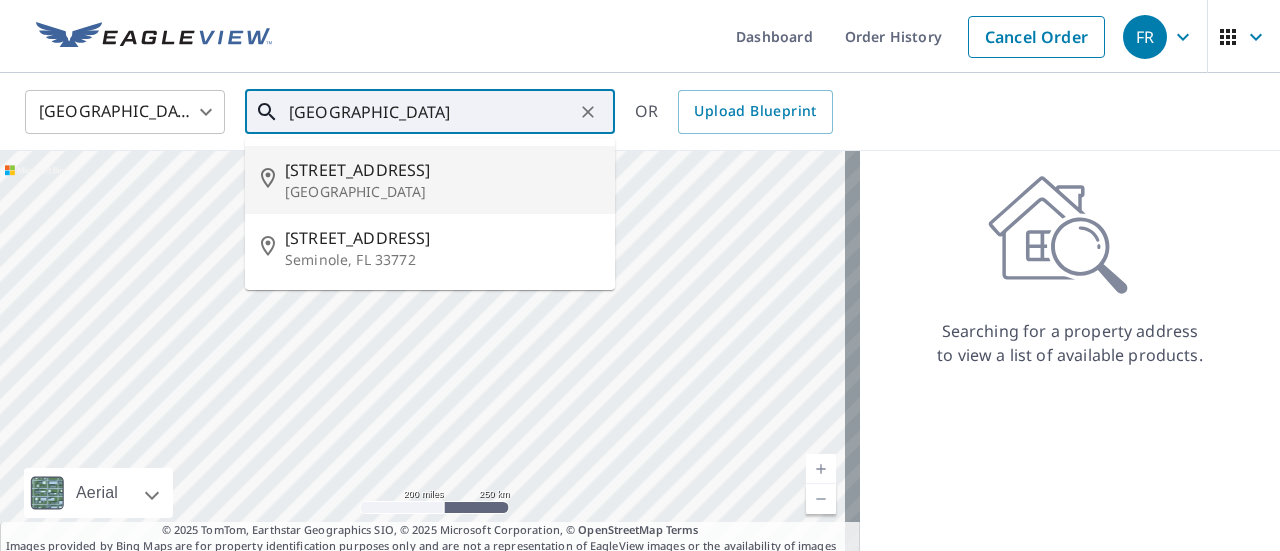 click on "9812 Orange Park Trail" at bounding box center (442, 170) 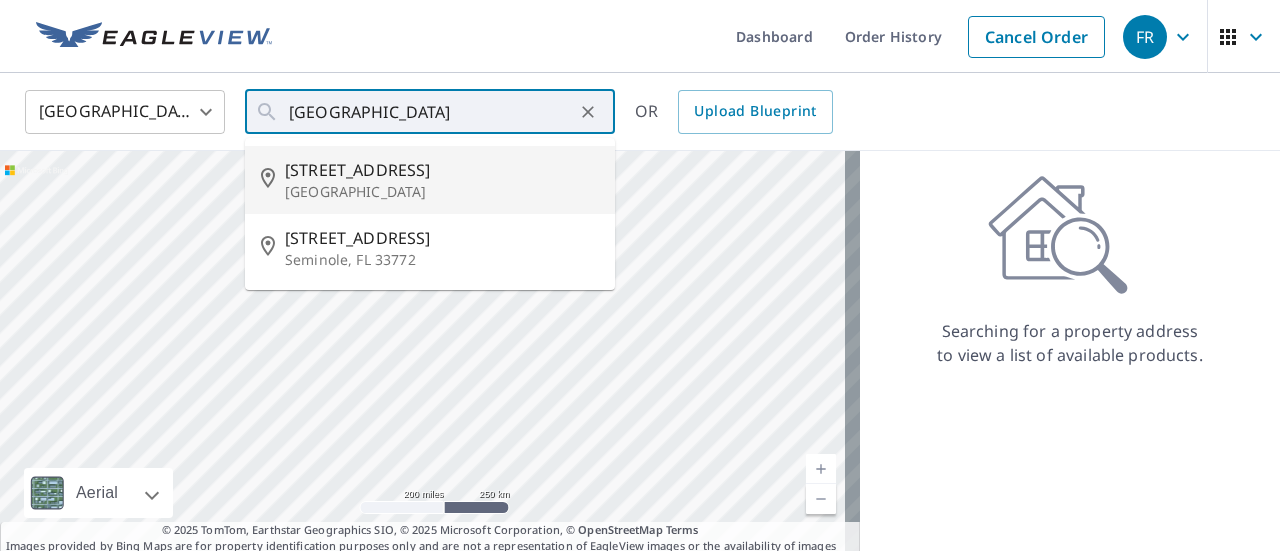 type on "9812 Orange Park Trail Boca Raton, FL 33428" 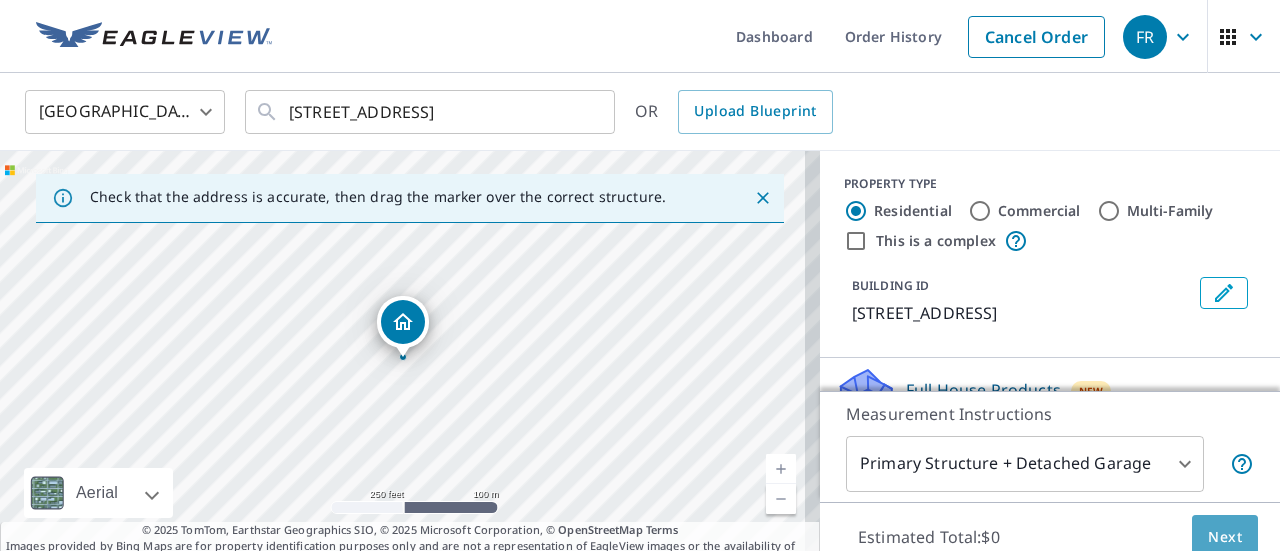 click on "Next" at bounding box center (1225, 537) 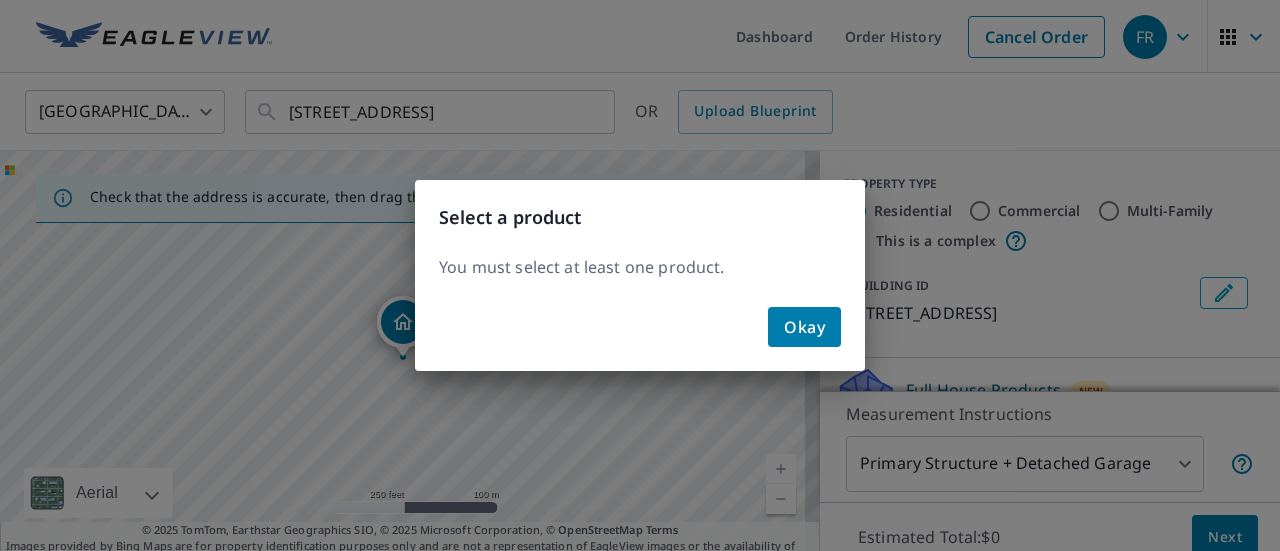 click on "Okay" at bounding box center (804, 327) 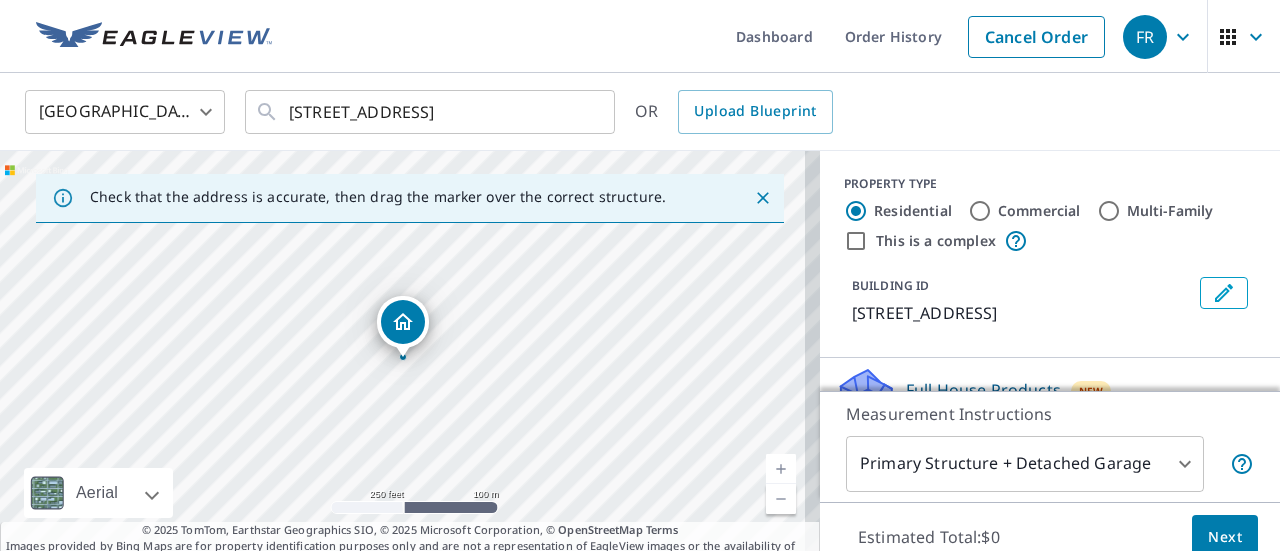 scroll, scrollTop: 8, scrollLeft: 0, axis: vertical 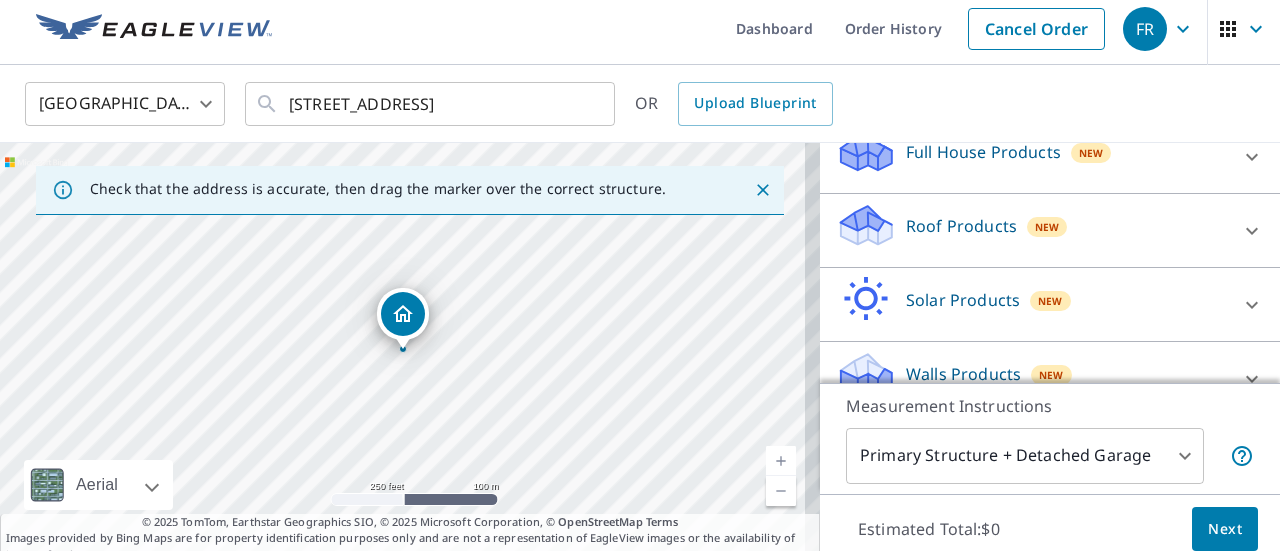 click on "Roof Products" at bounding box center (961, 226) 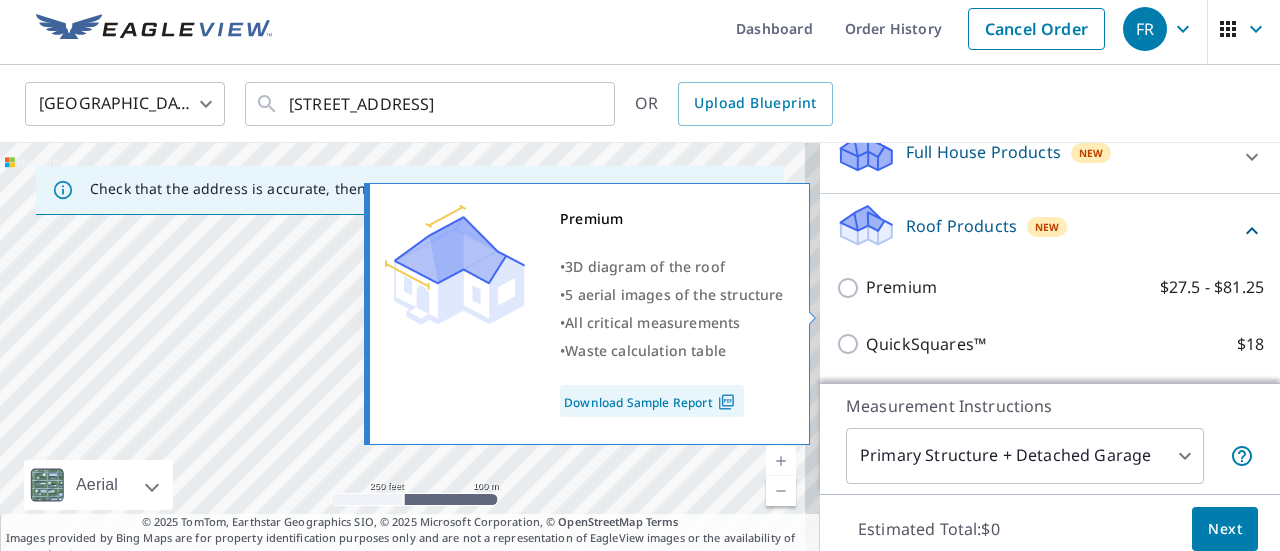 click on "Premium $27.5 - $81.25" at bounding box center (851, 288) 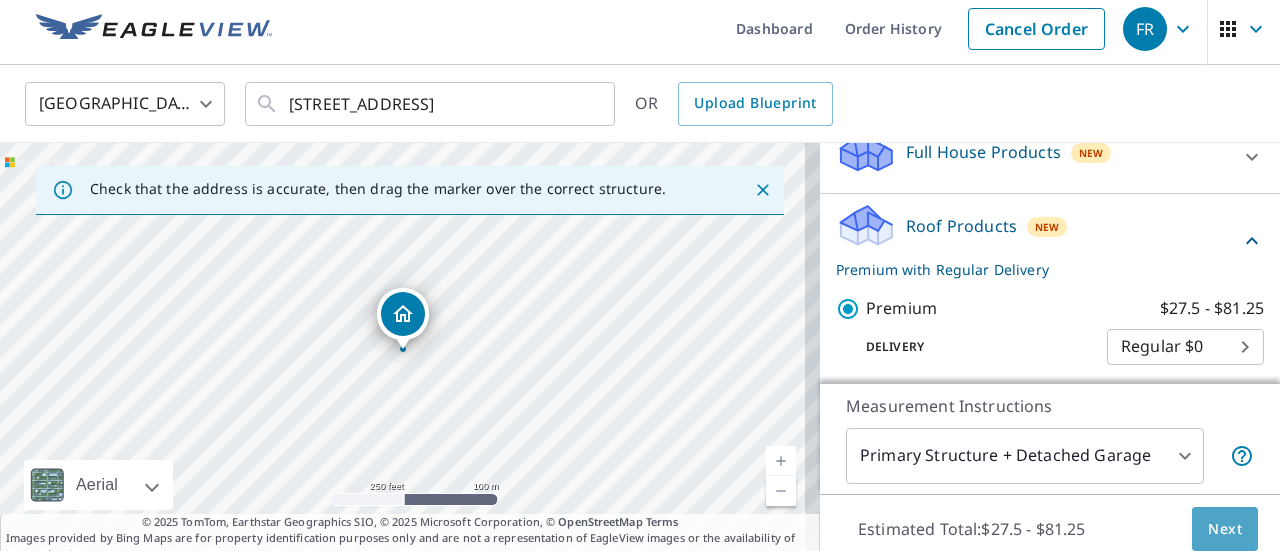 click on "Next" at bounding box center (1225, 529) 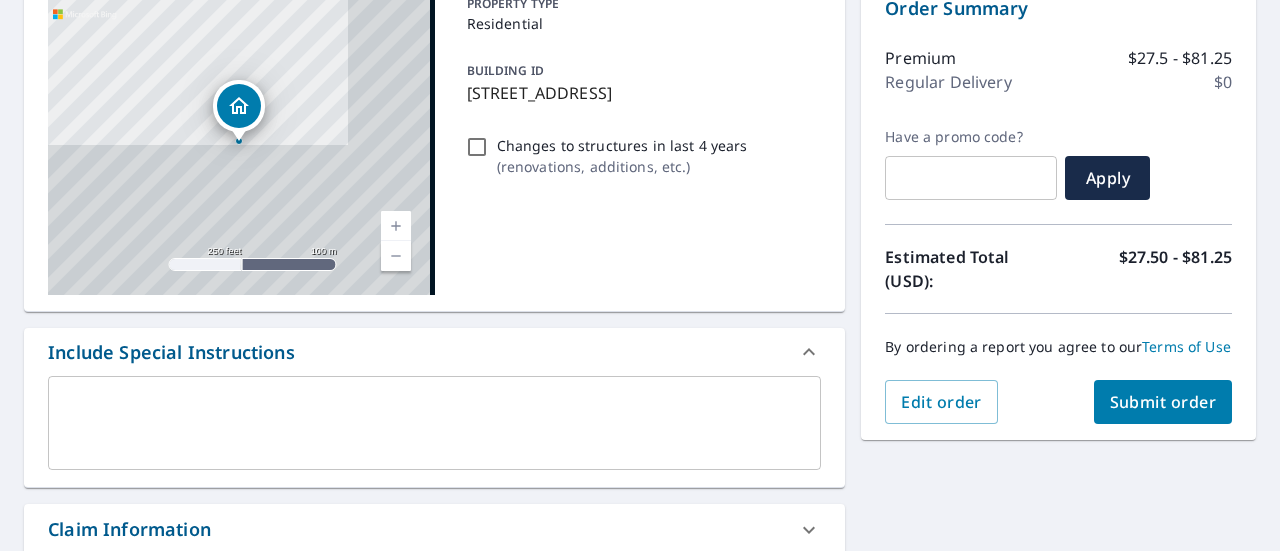 scroll, scrollTop: 223, scrollLeft: 0, axis: vertical 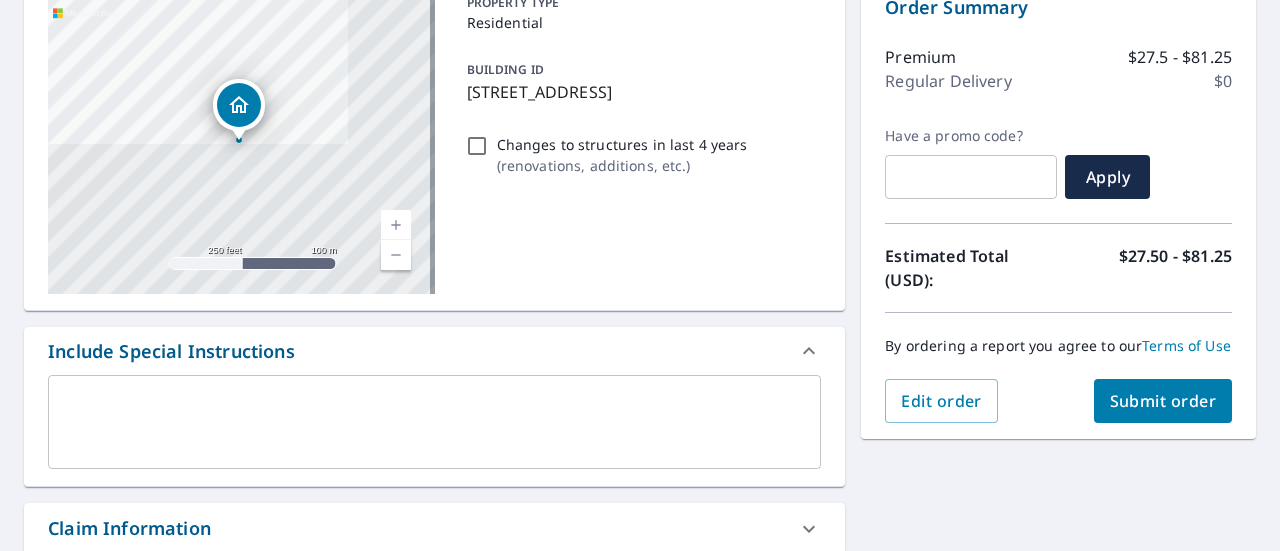 click on "Submit order" at bounding box center [1163, 401] 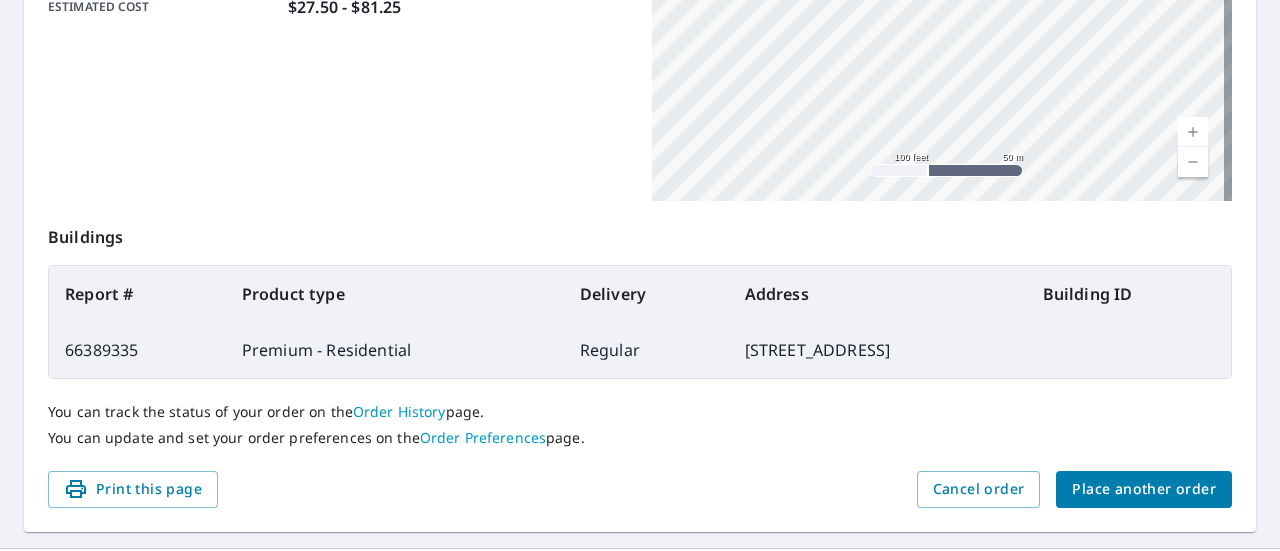 scroll, scrollTop: 583, scrollLeft: 0, axis: vertical 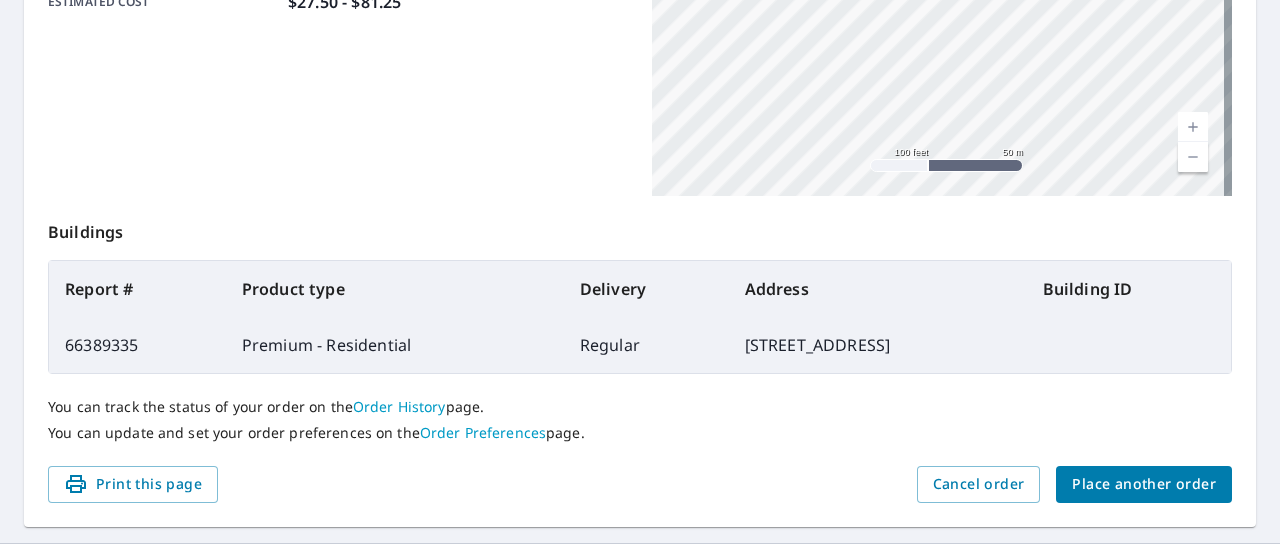 drag, startPoint x: 598, startPoint y: 343, endPoint x: 947, endPoint y: 332, distance: 349.1733 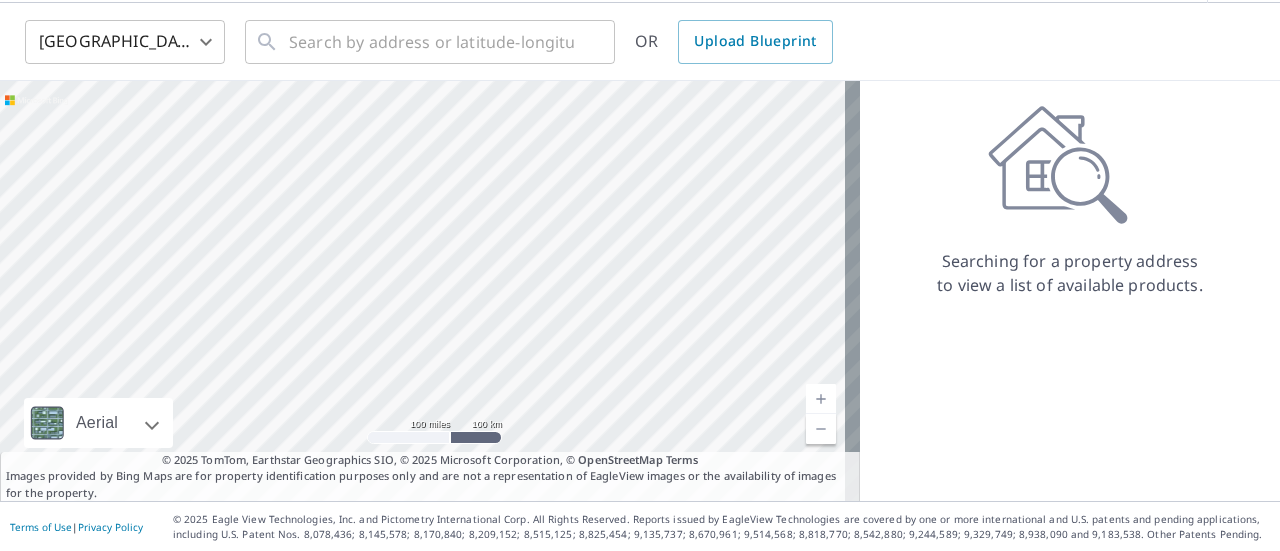 scroll, scrollTop: 0, scrollLeft: 0, axis: both 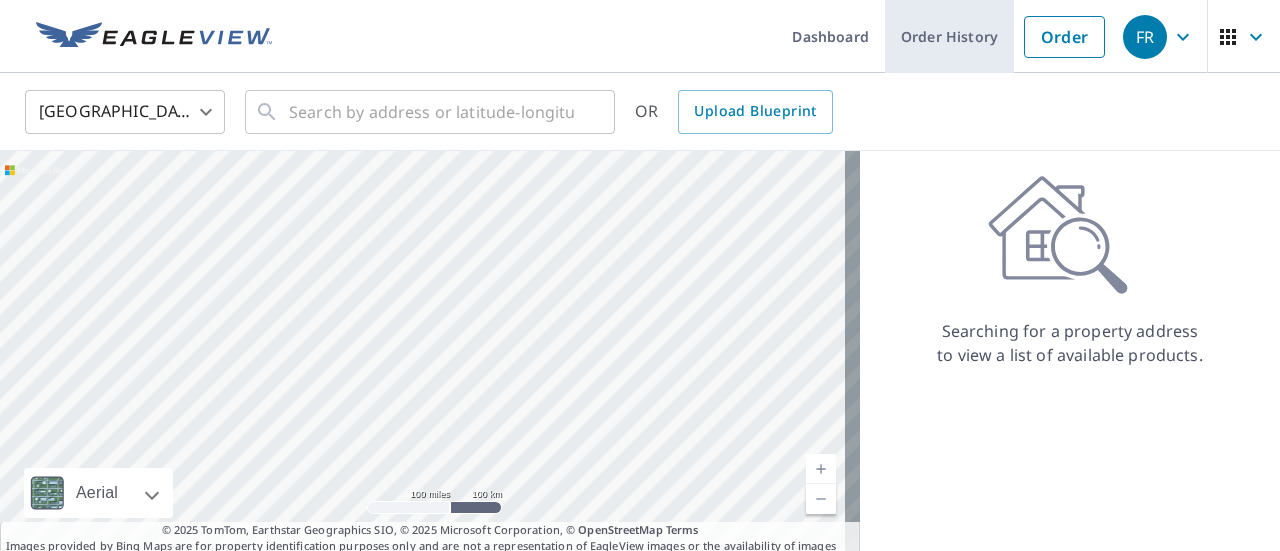 click on "Order History" at bounding box center (949, 36) 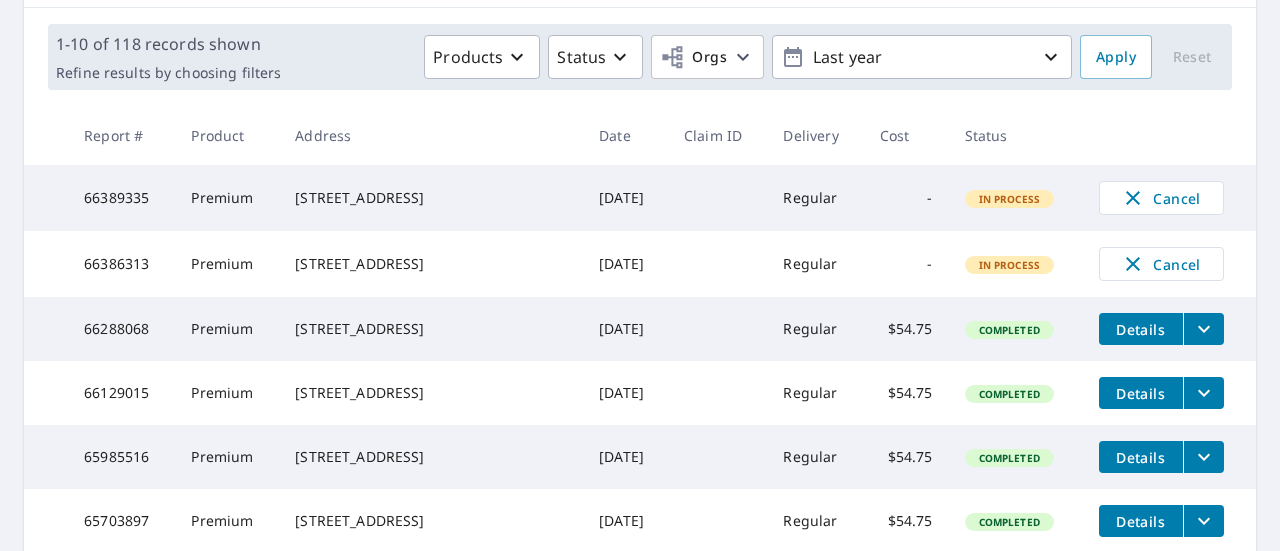 scroll, scrollTop: 285, scrollLeft: 0, axis: vertical 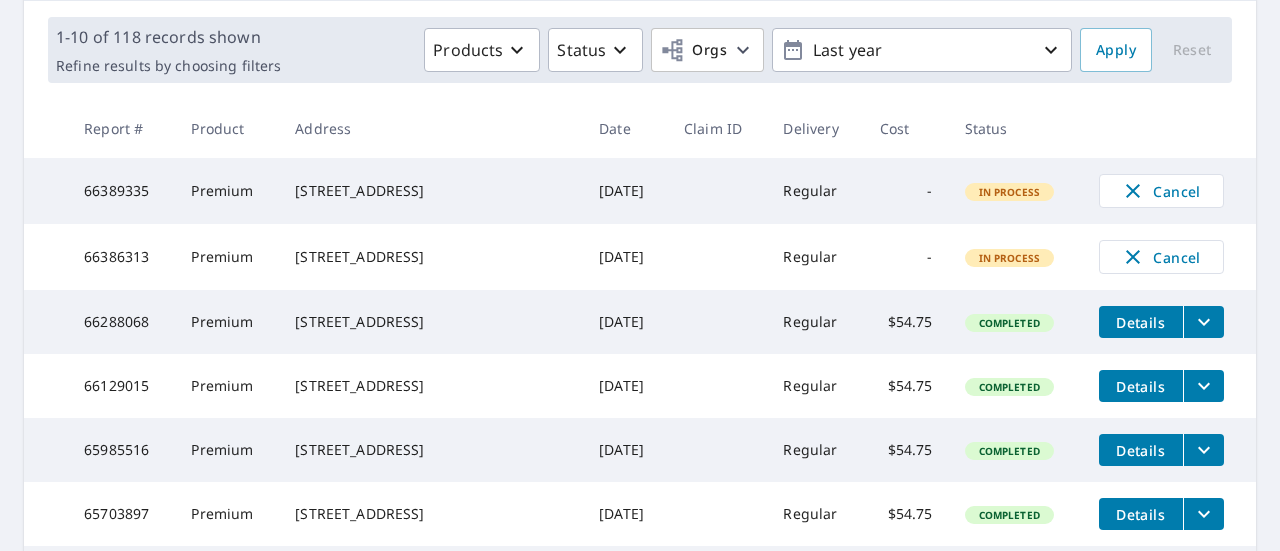 click 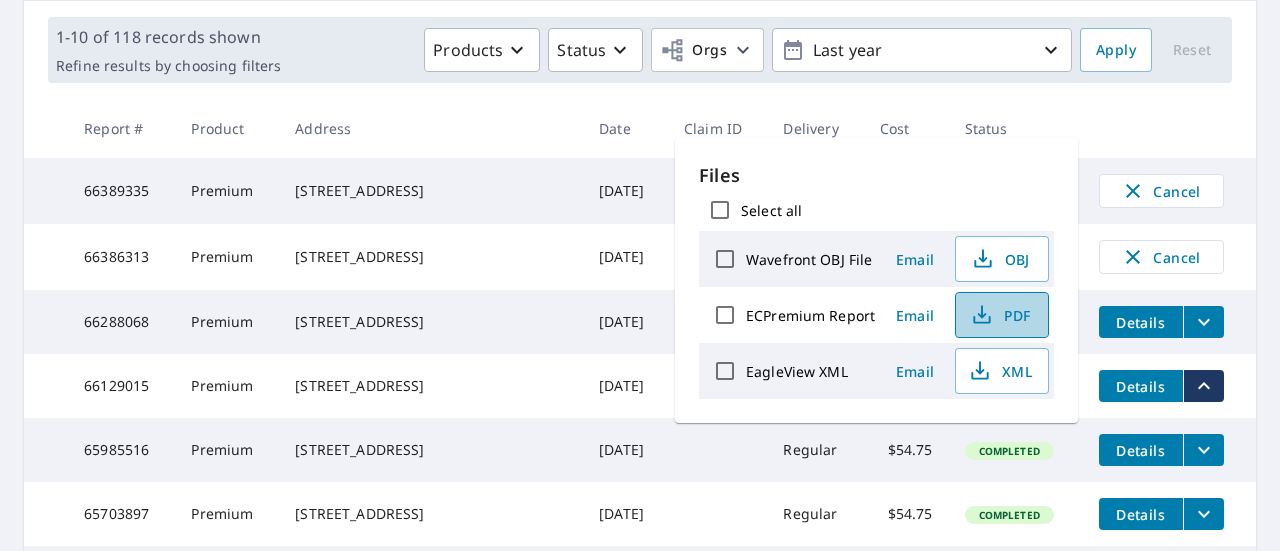 click on "PDF" at bounding box center (1000, 315) 